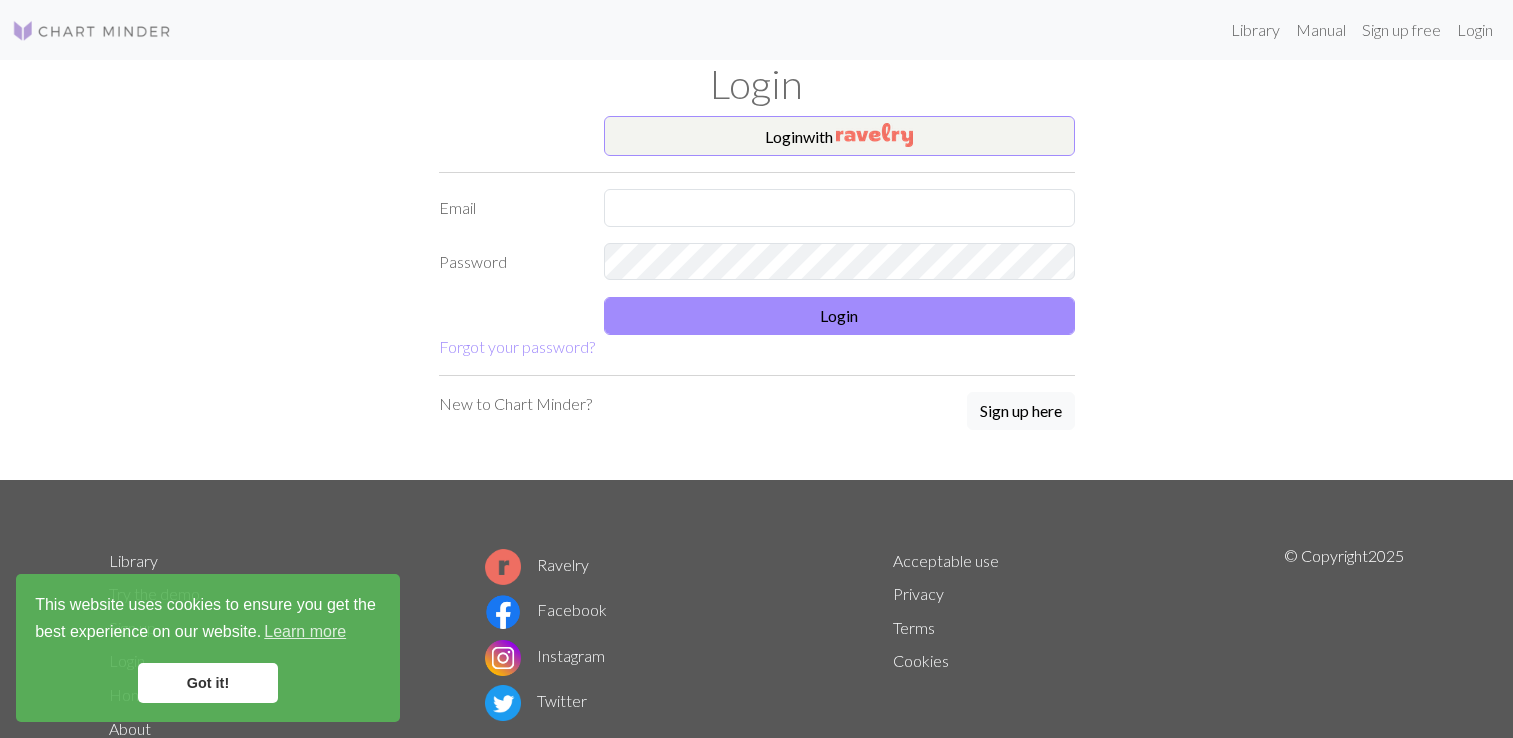 scroll, scrollTop: 0, scrollLeft: 0, axis: both 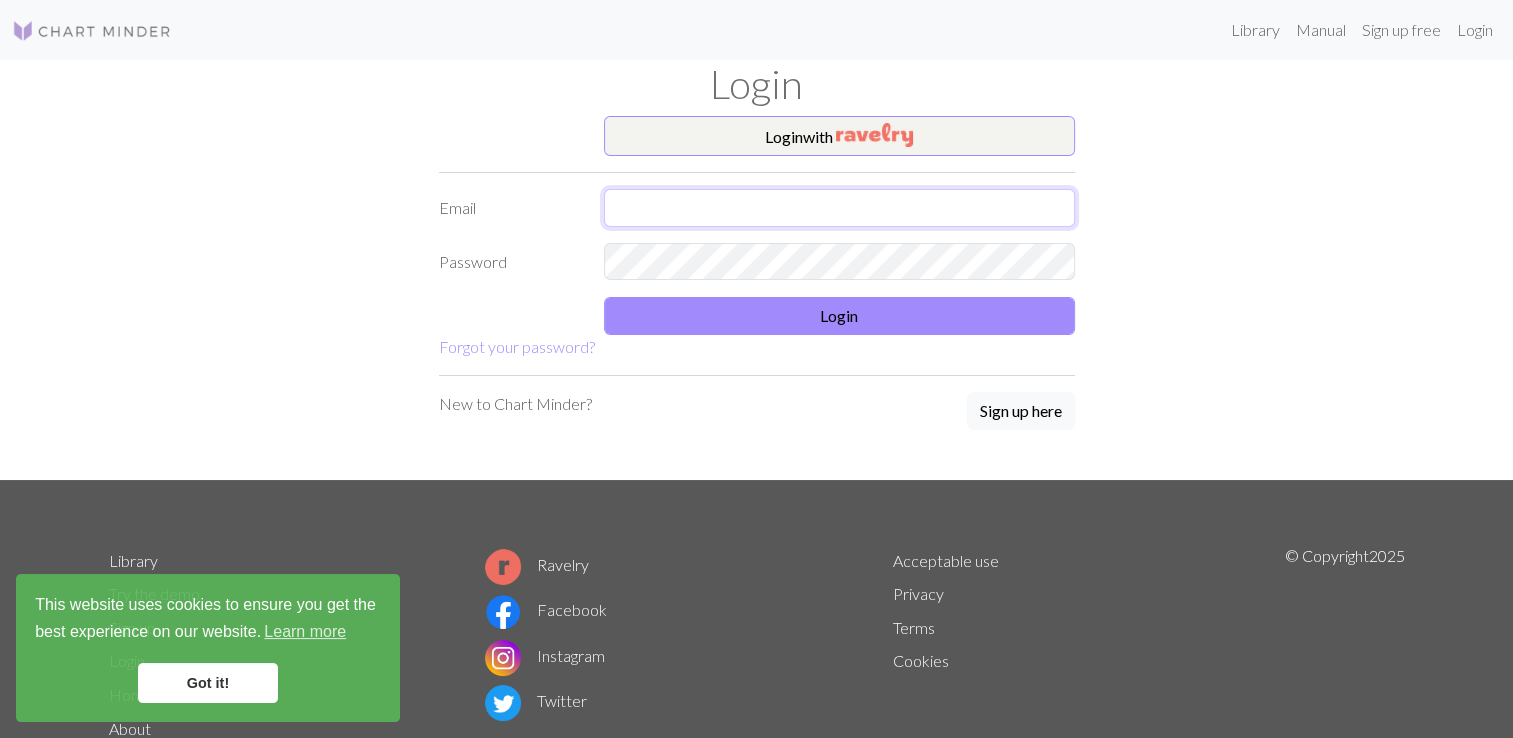 click at bounding box center (839, 208) 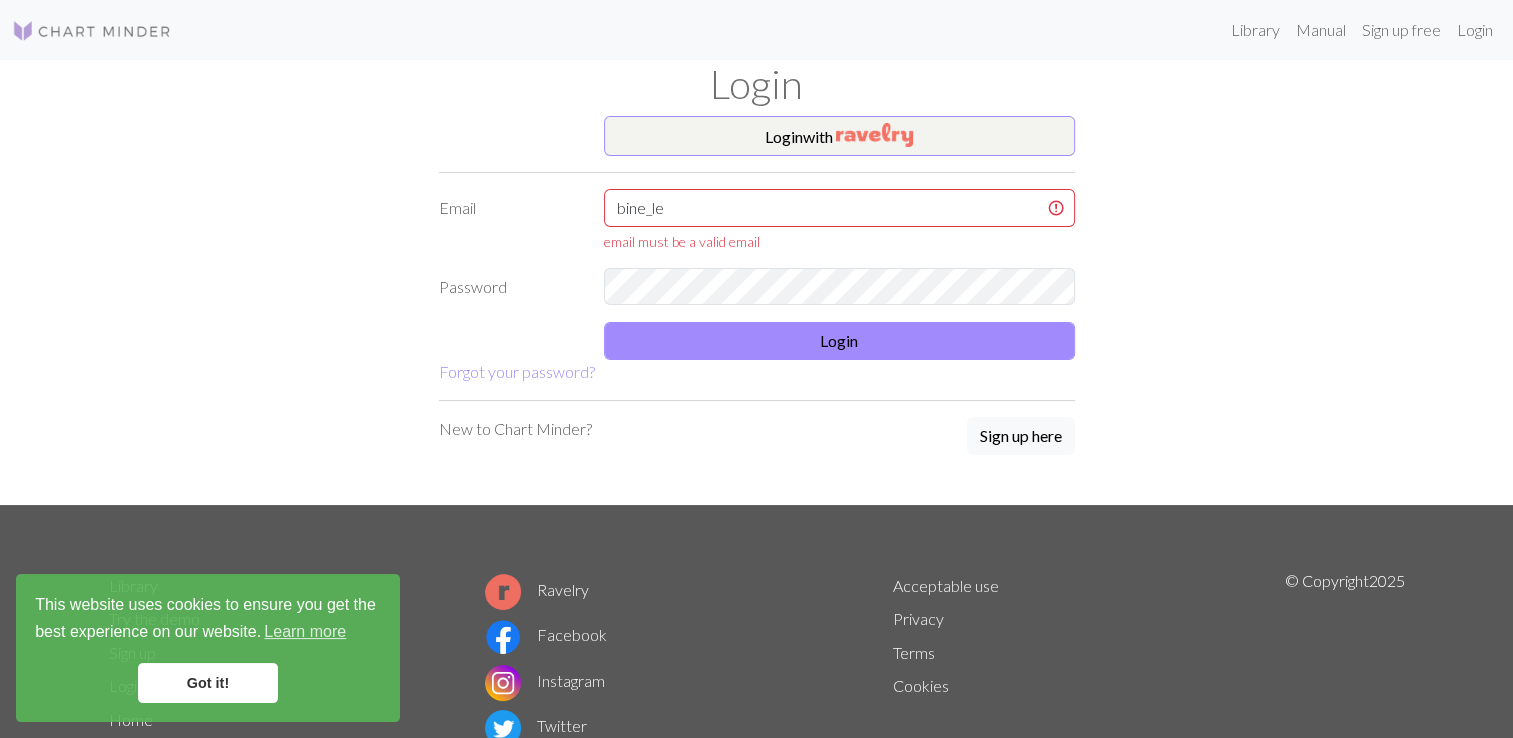 click on "Login  with   Email bine_le@[EMAIL] Password Login Forgot your password? New to Chart Minder? Sign up here" at bounding box center [757, 310] 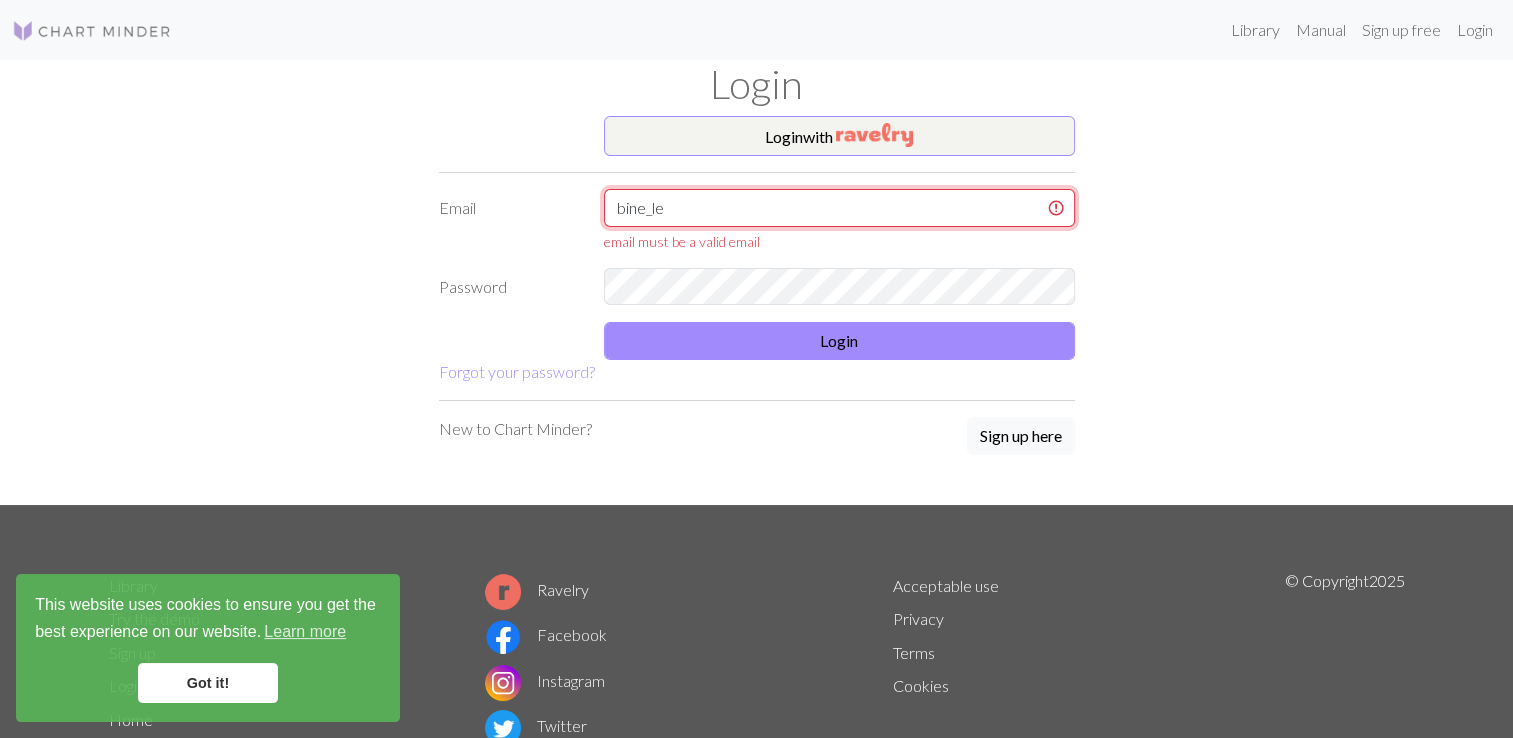 click on "bine_le" at bounding box center [839, 208] 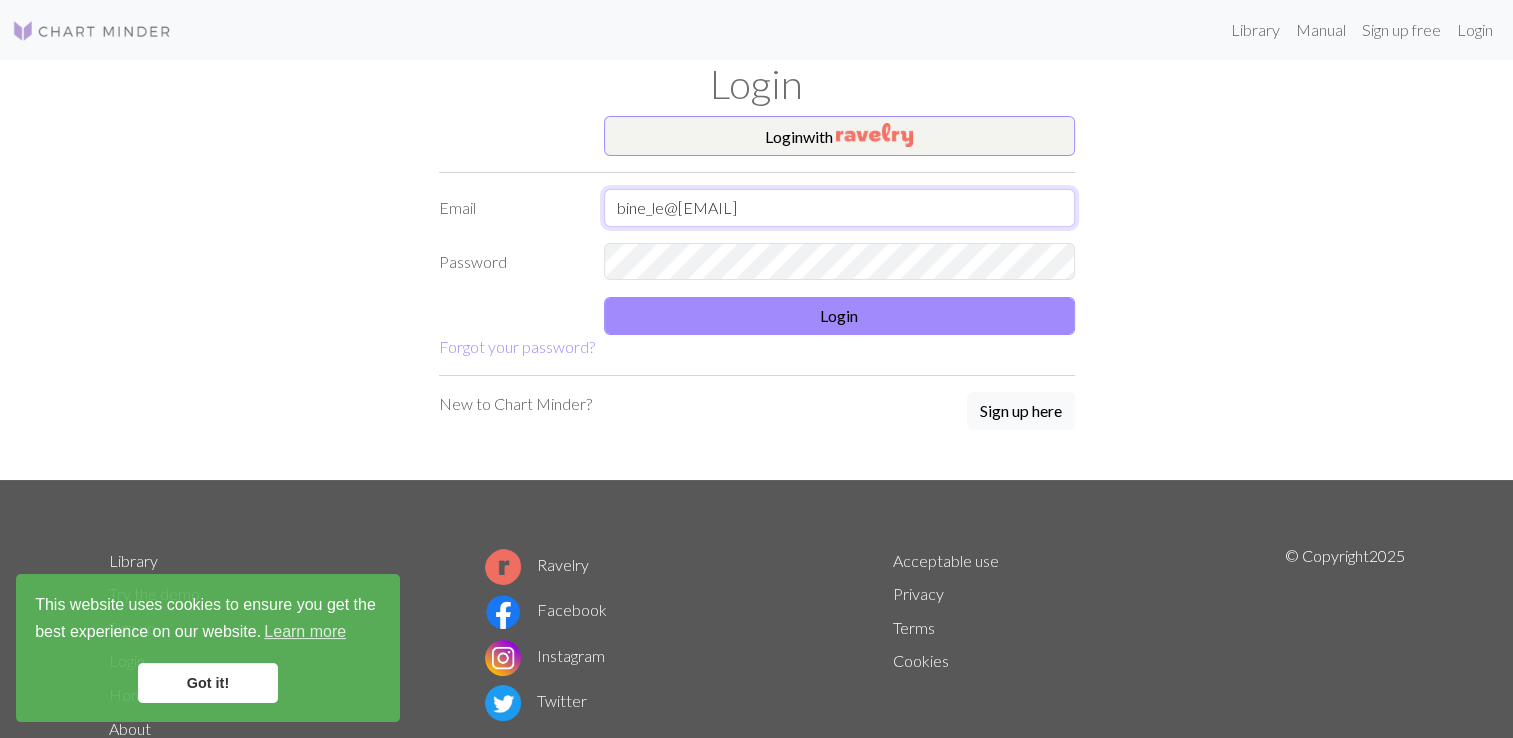 type on "bine_le@[EMAIL]" 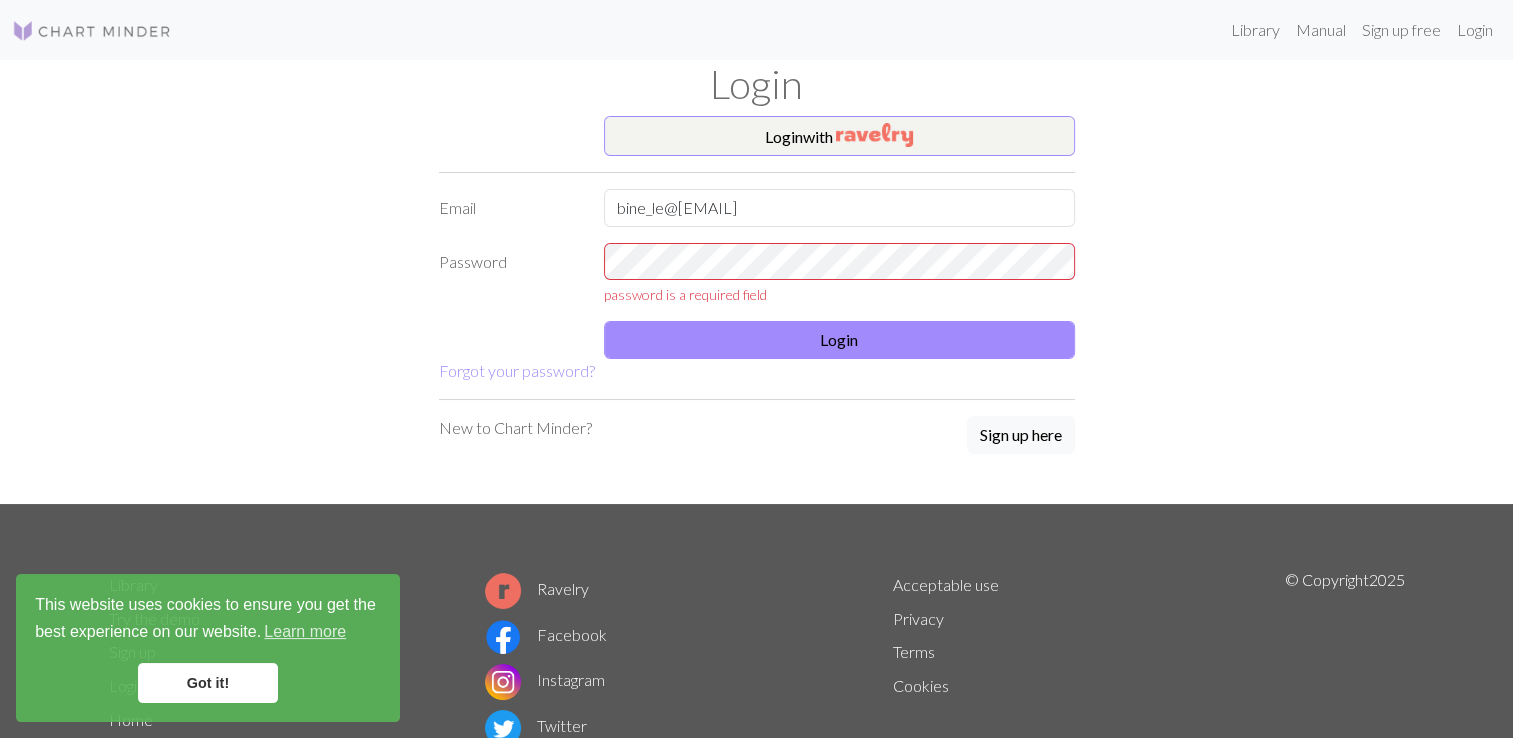 click on "Login  with   Email bine_le@[EMAIL] Password password is a required field Login Forgot your password?" at bounding box center [757, 249] 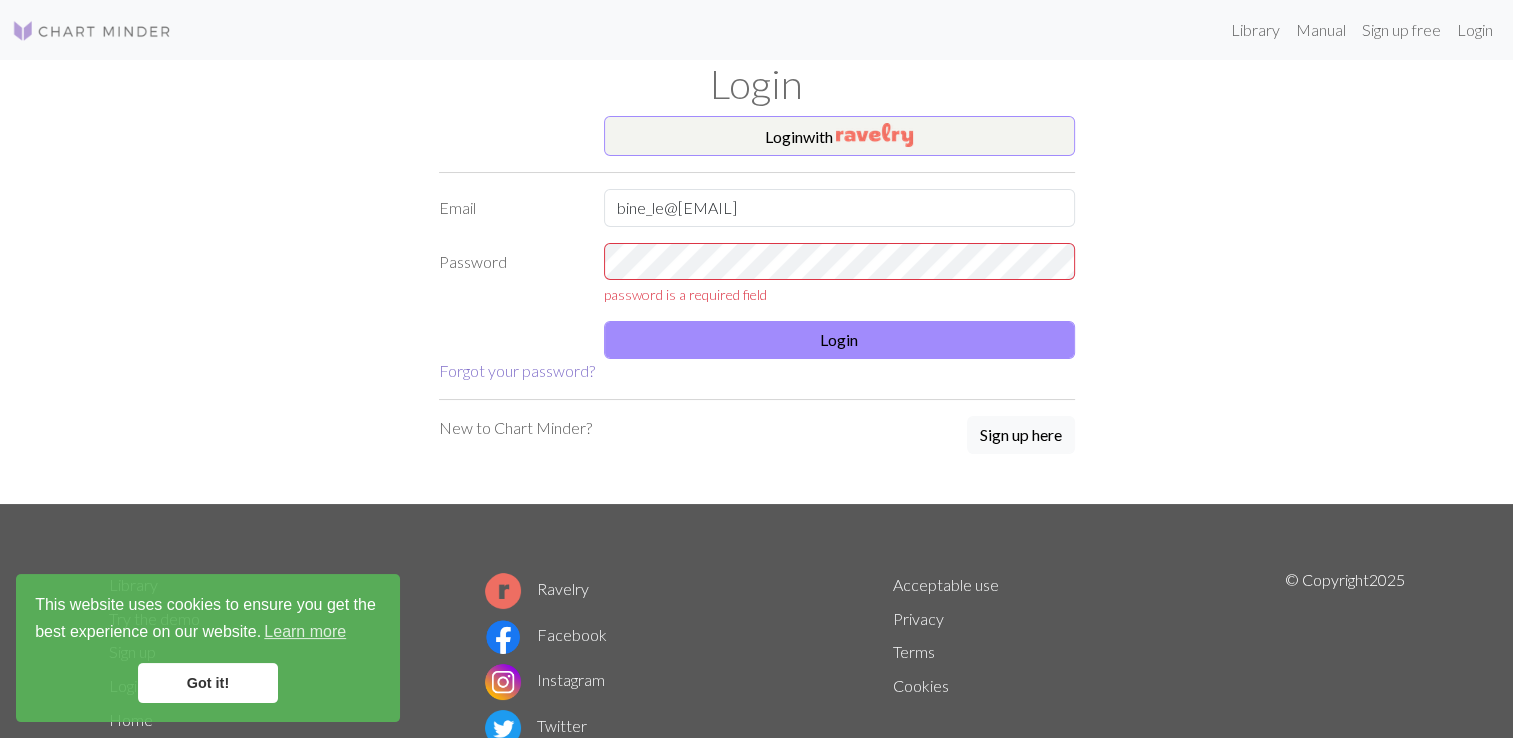 click on "Forgot your password?" at bounding box center (517, 370) 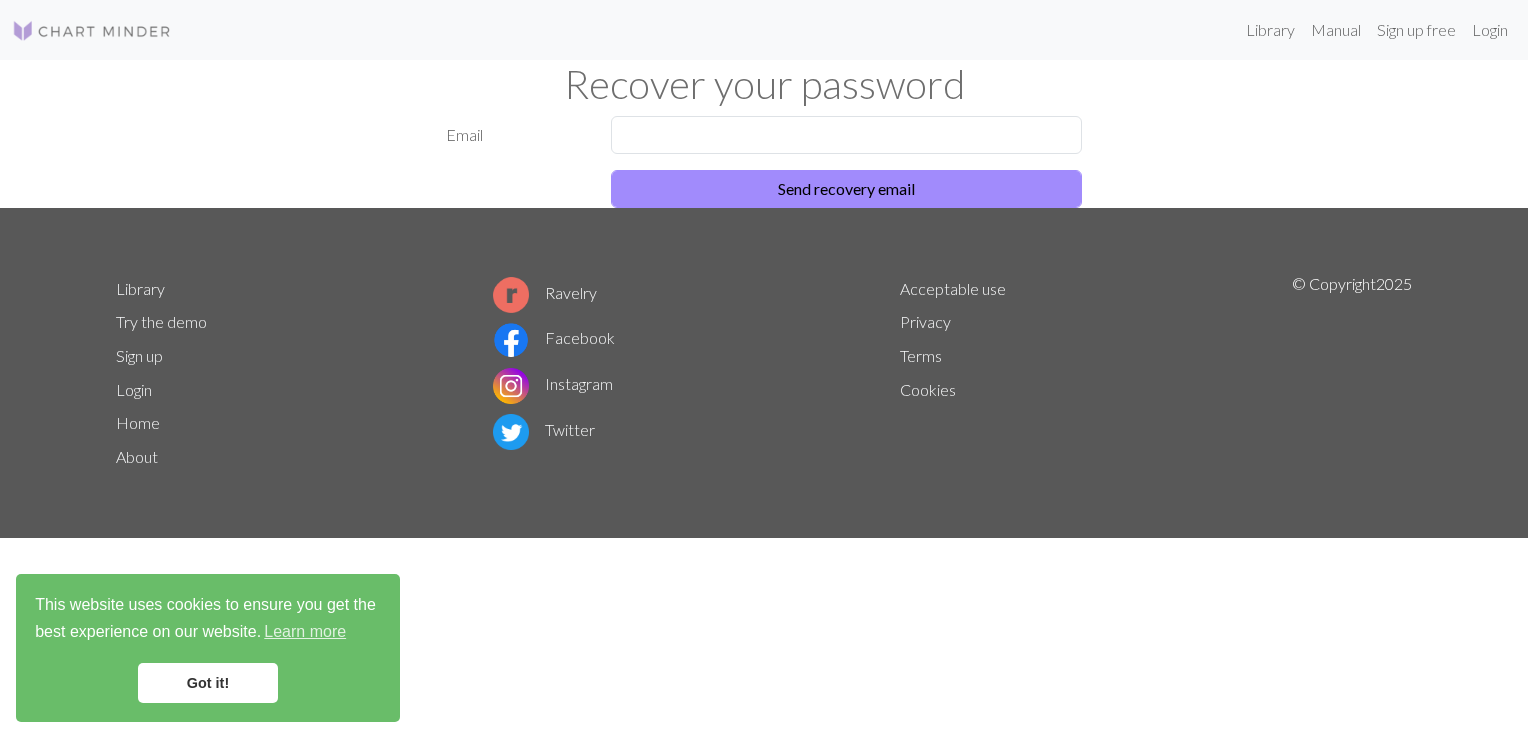 click on "Email Send recovery email" at bounding box center [764, 162] 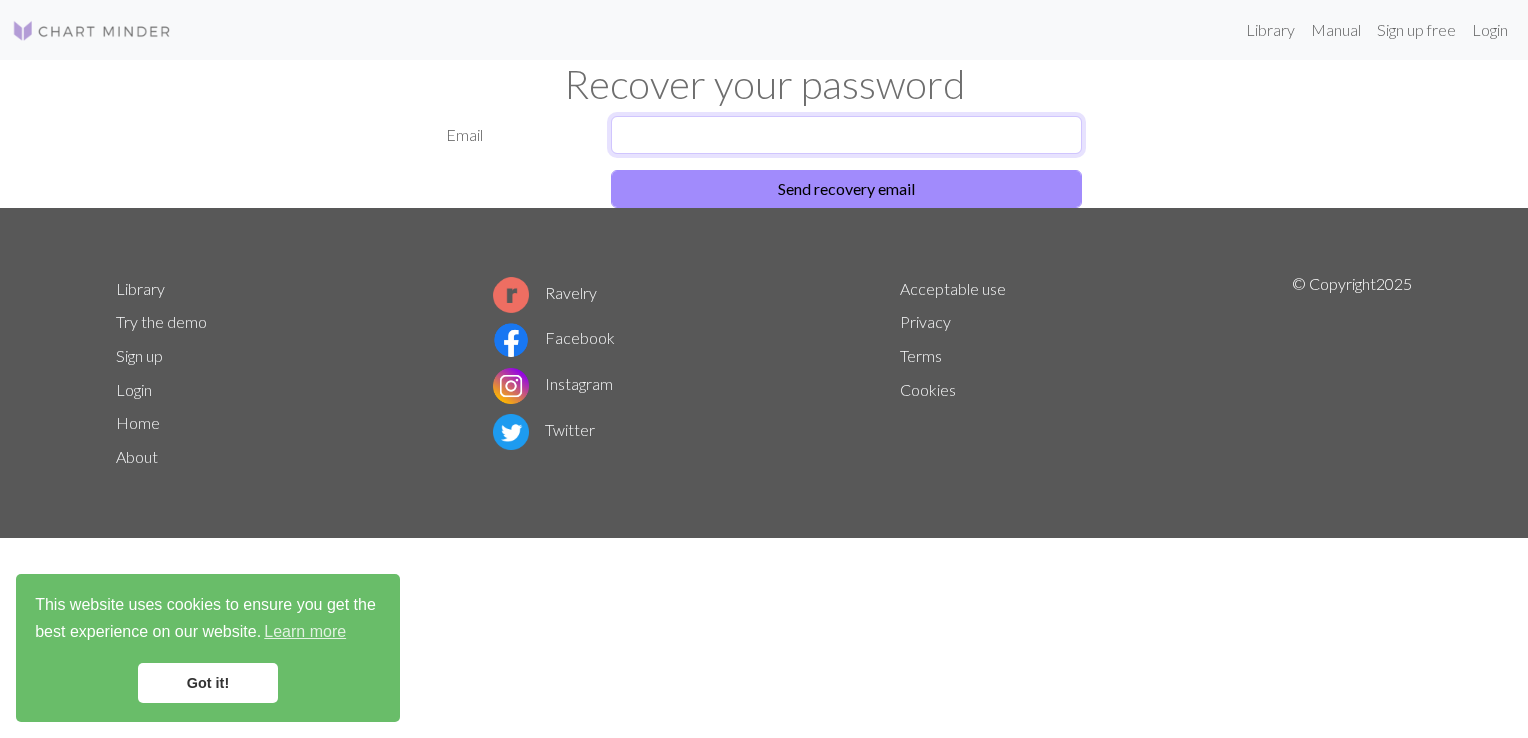 click at bounding box center [846, 135] 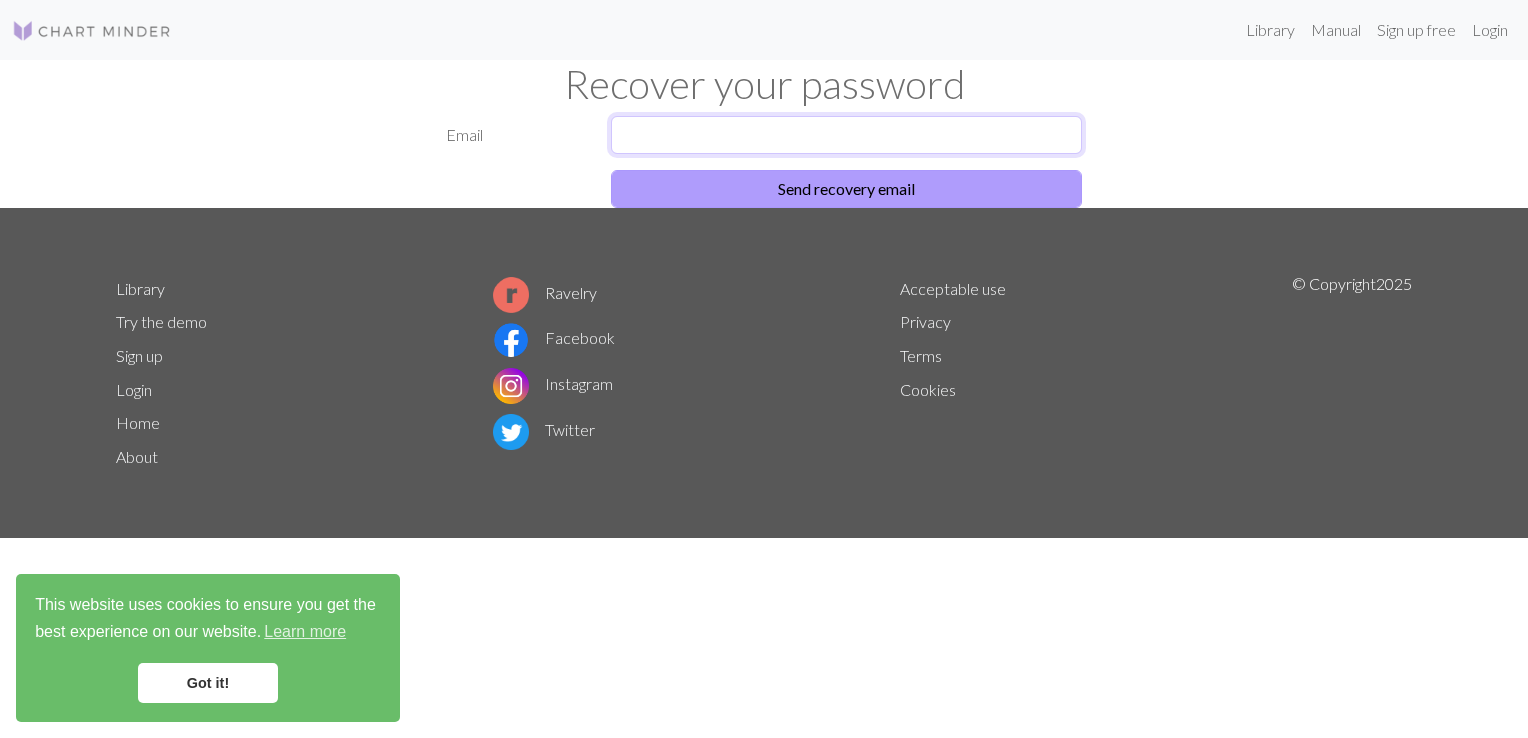 type on "bine_le@[EMAIL]" 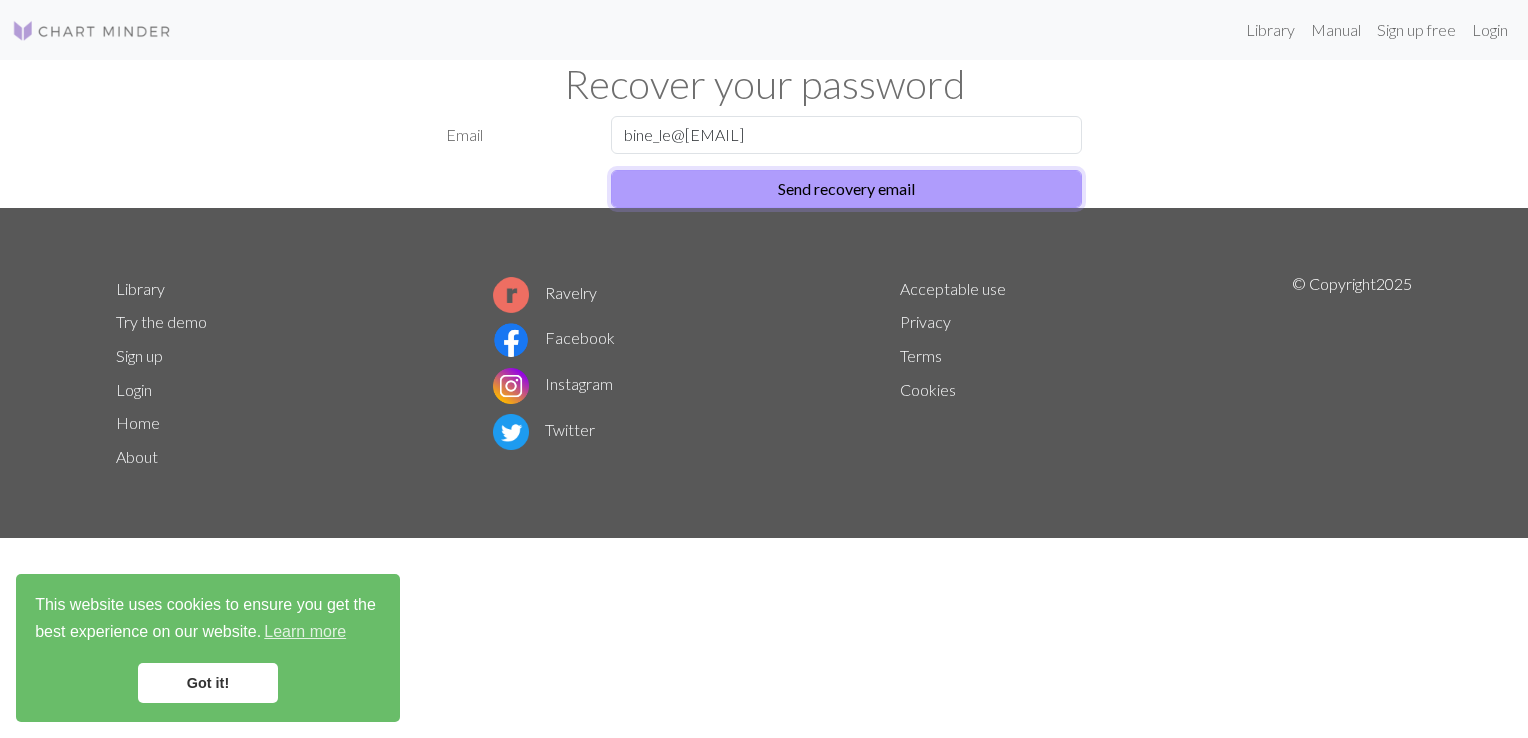 click on "Send recovery email" at bounding box center [846, 189] 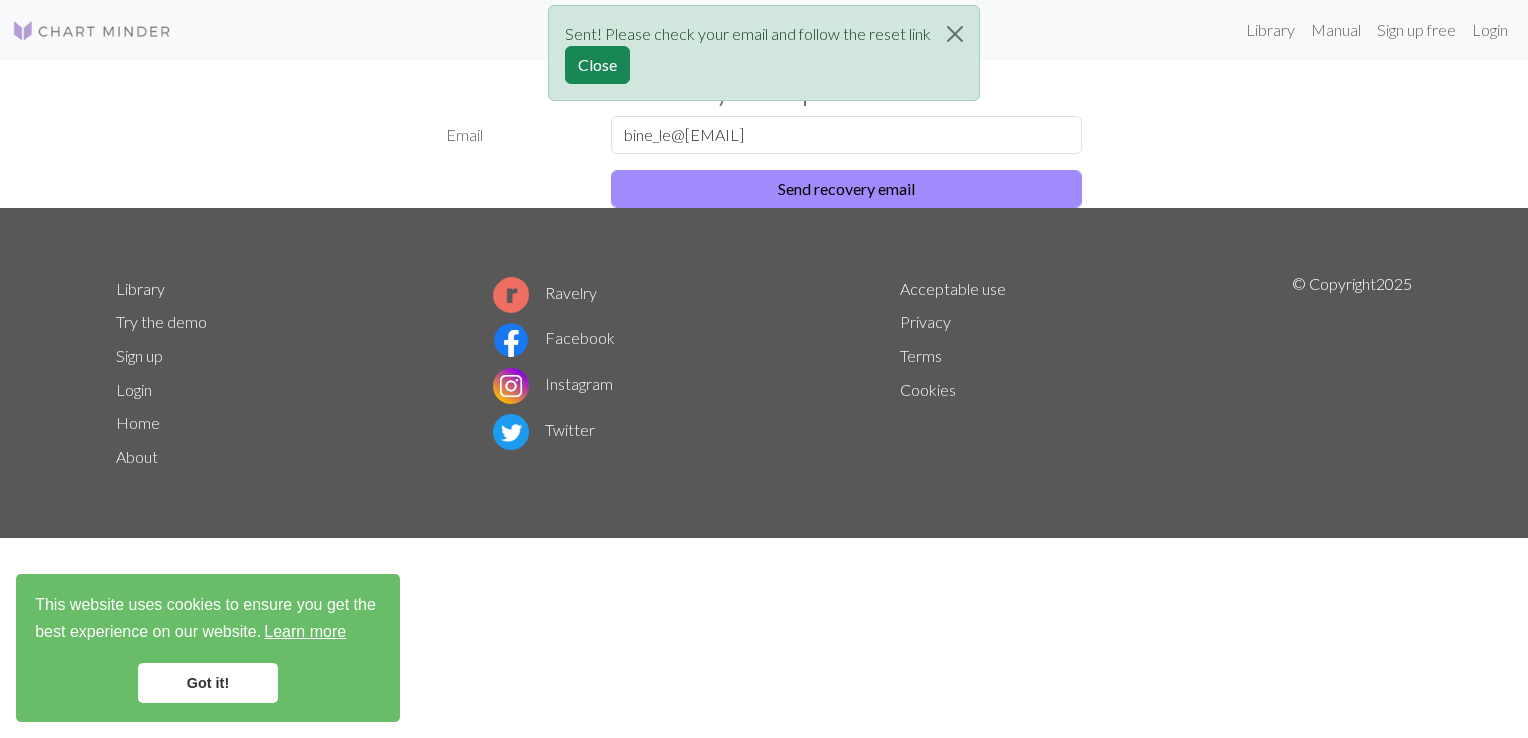 click on "Learn more" at bounding box center (305, 632) 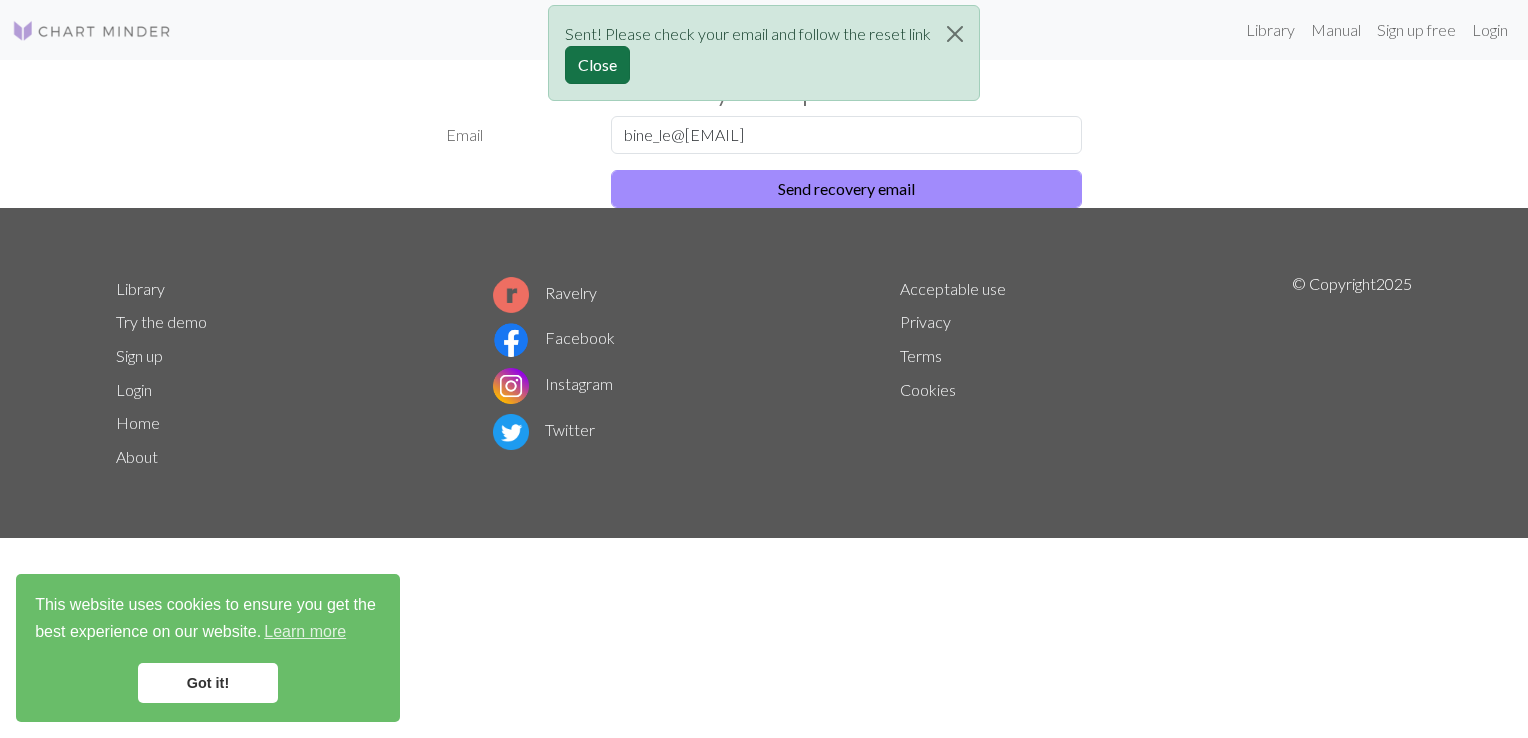 click on "Close" at bounding box center [597, 65] 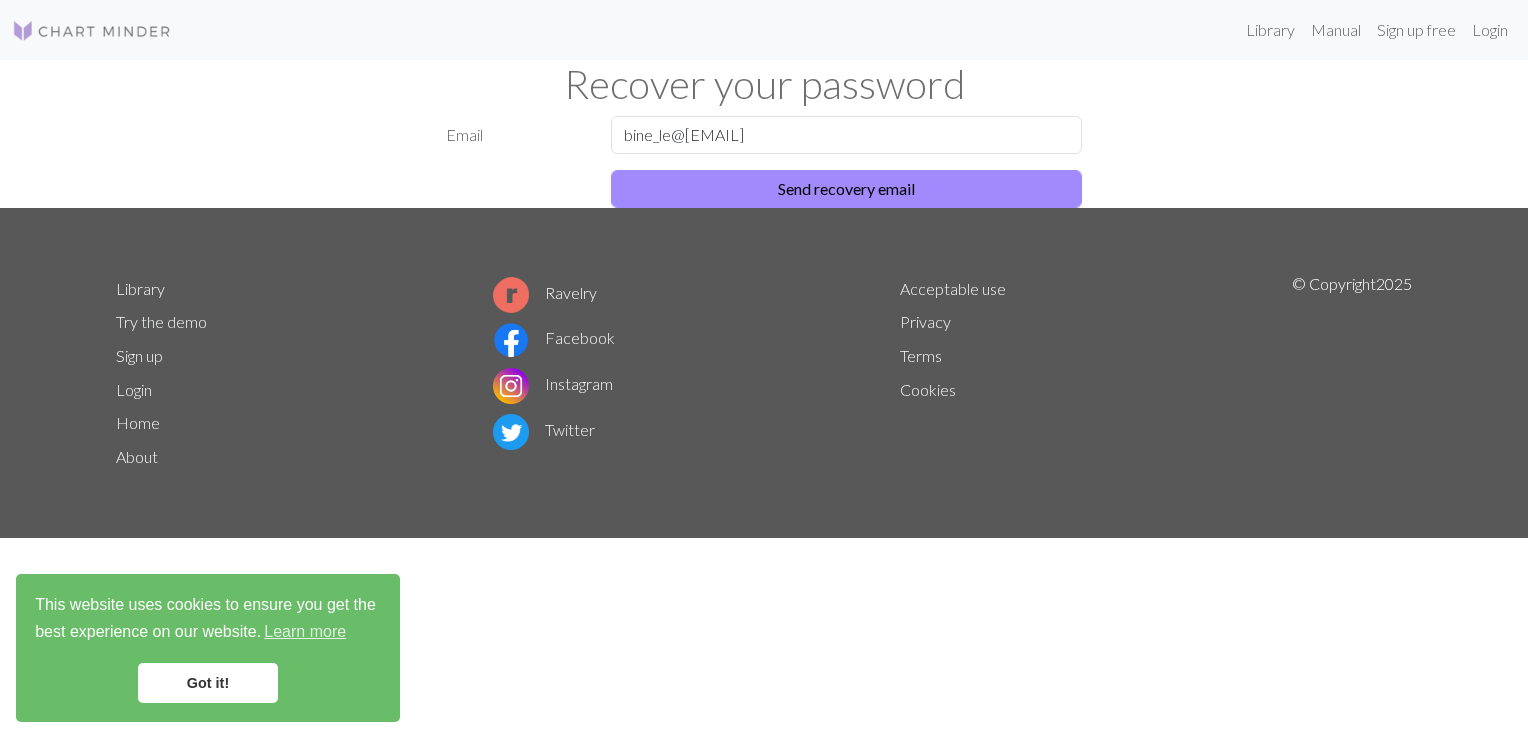 click on "Got it!" at bounding box center (208, 683) 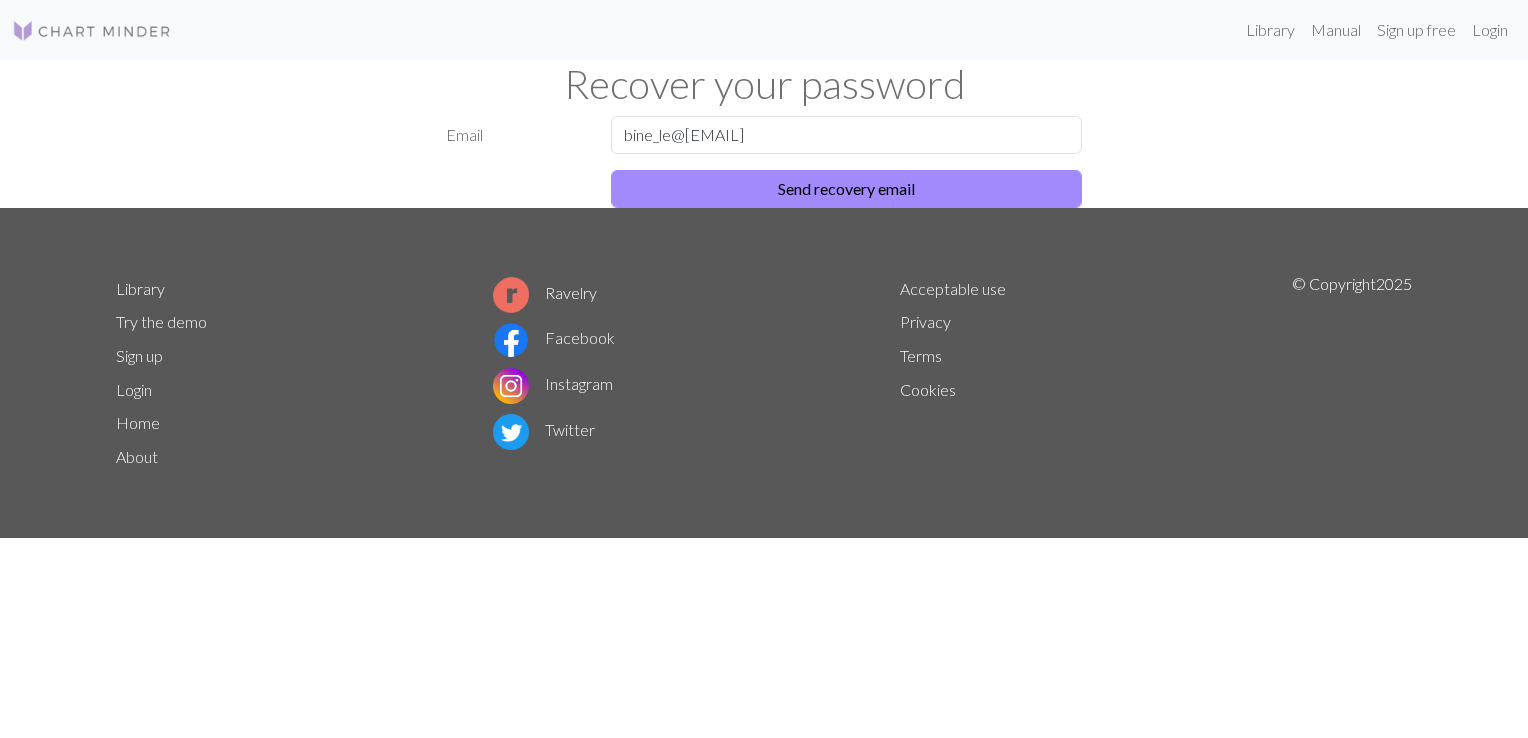 click on "Recover your password" at bounding box center (764, 84) 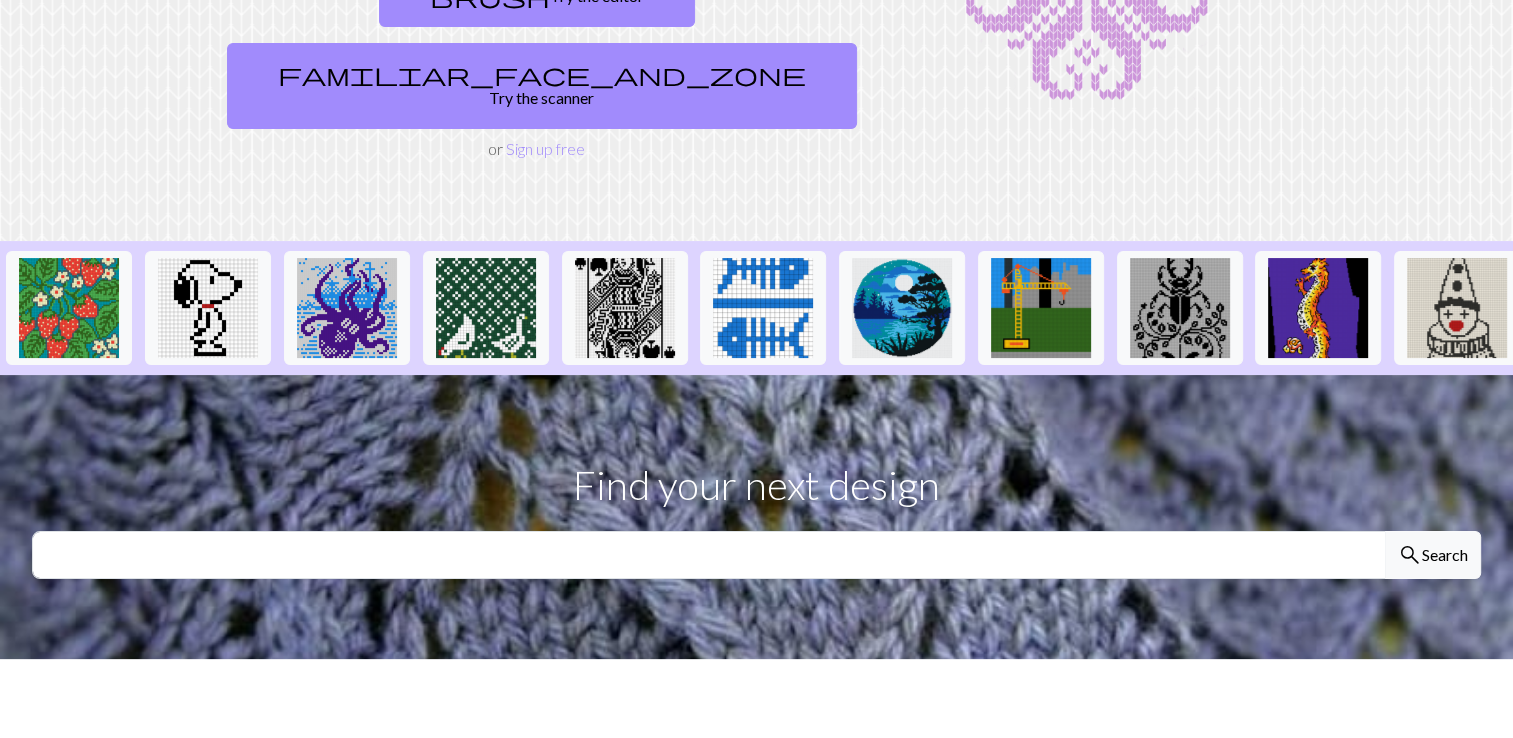 scroll, scrollTop: 300, scrollLeft: 0, axis: vertical 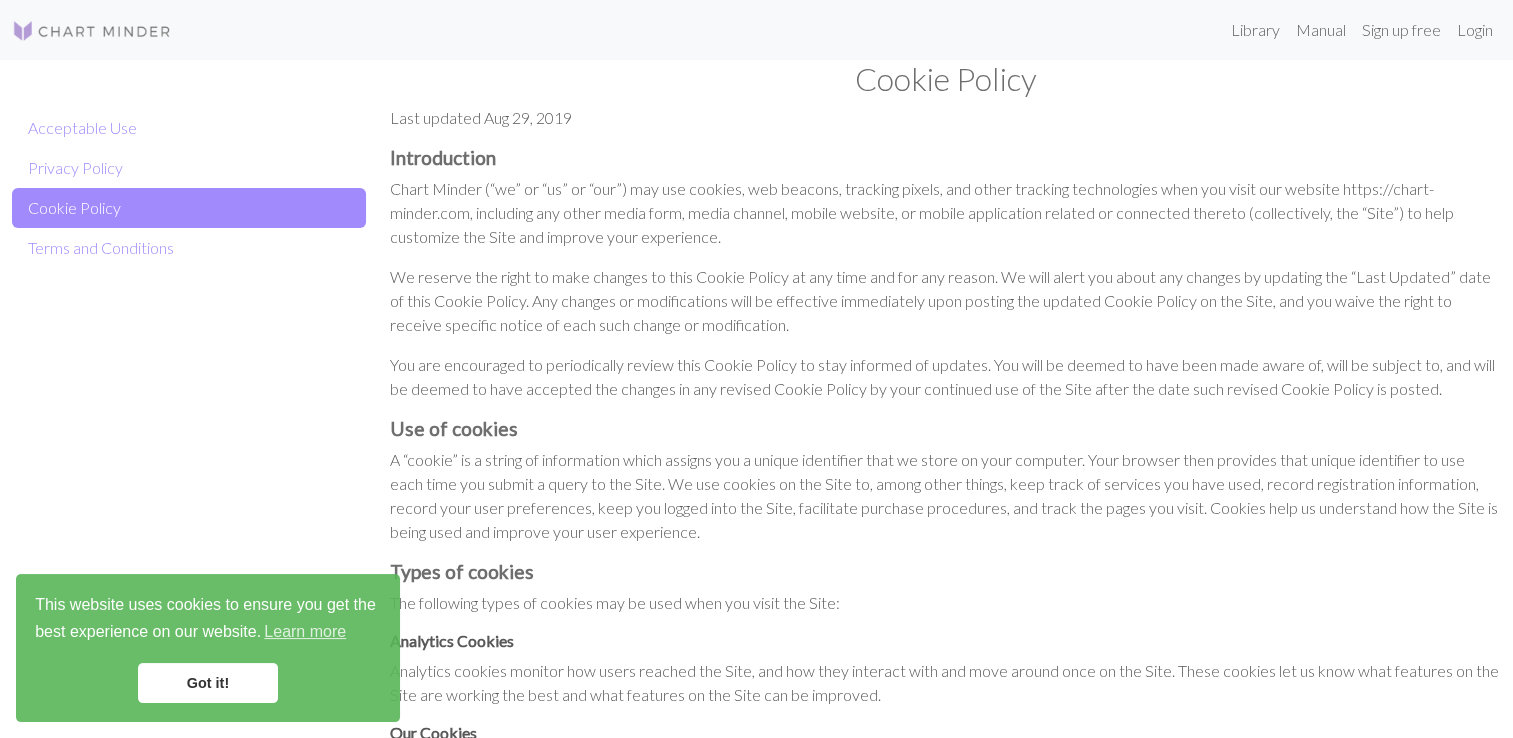 click on "Acceptable Use Privacy Policy Cookie Policy Terms and Conditions" at bounding box center [189, 954] 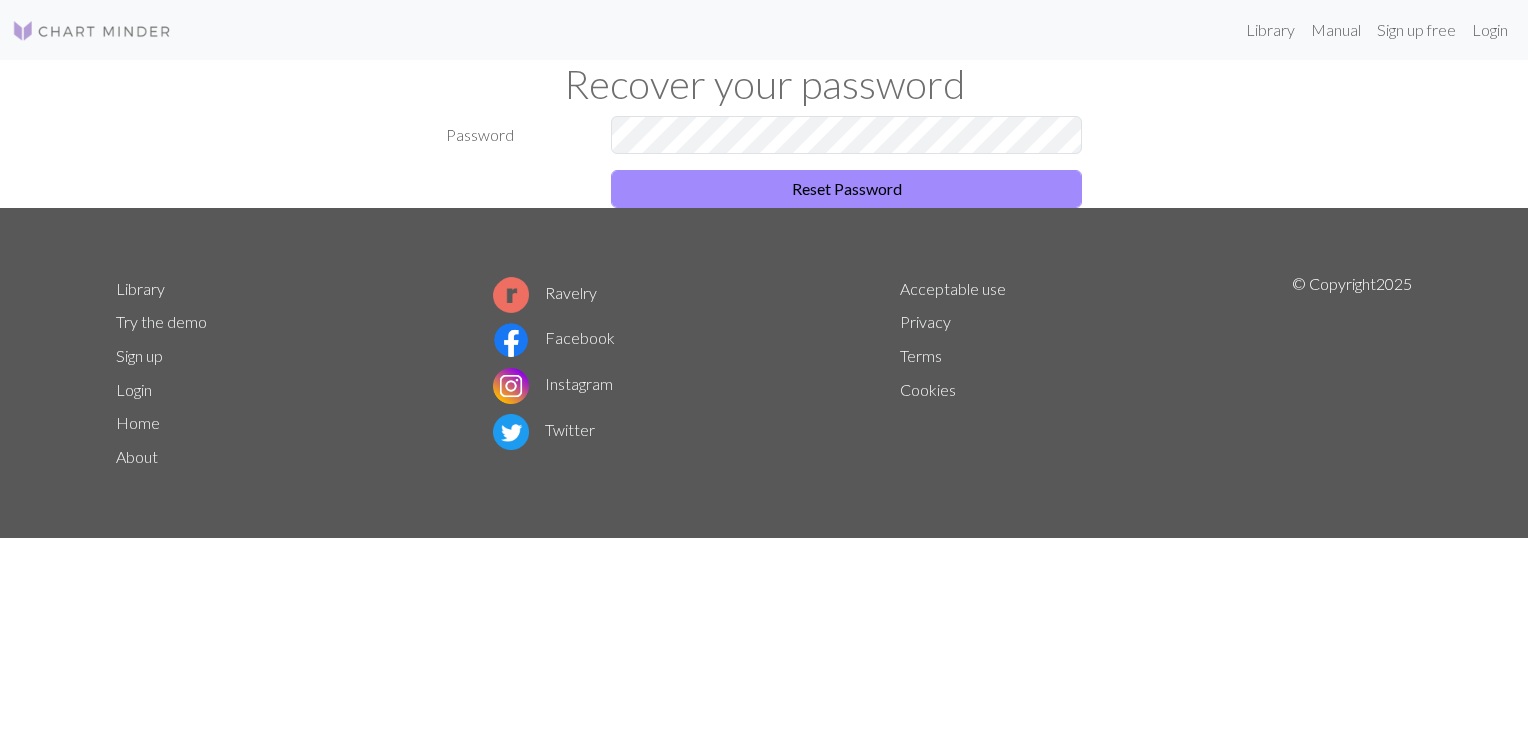 scroll, scrollTop: 0, scrollLeft: 0, axis: both 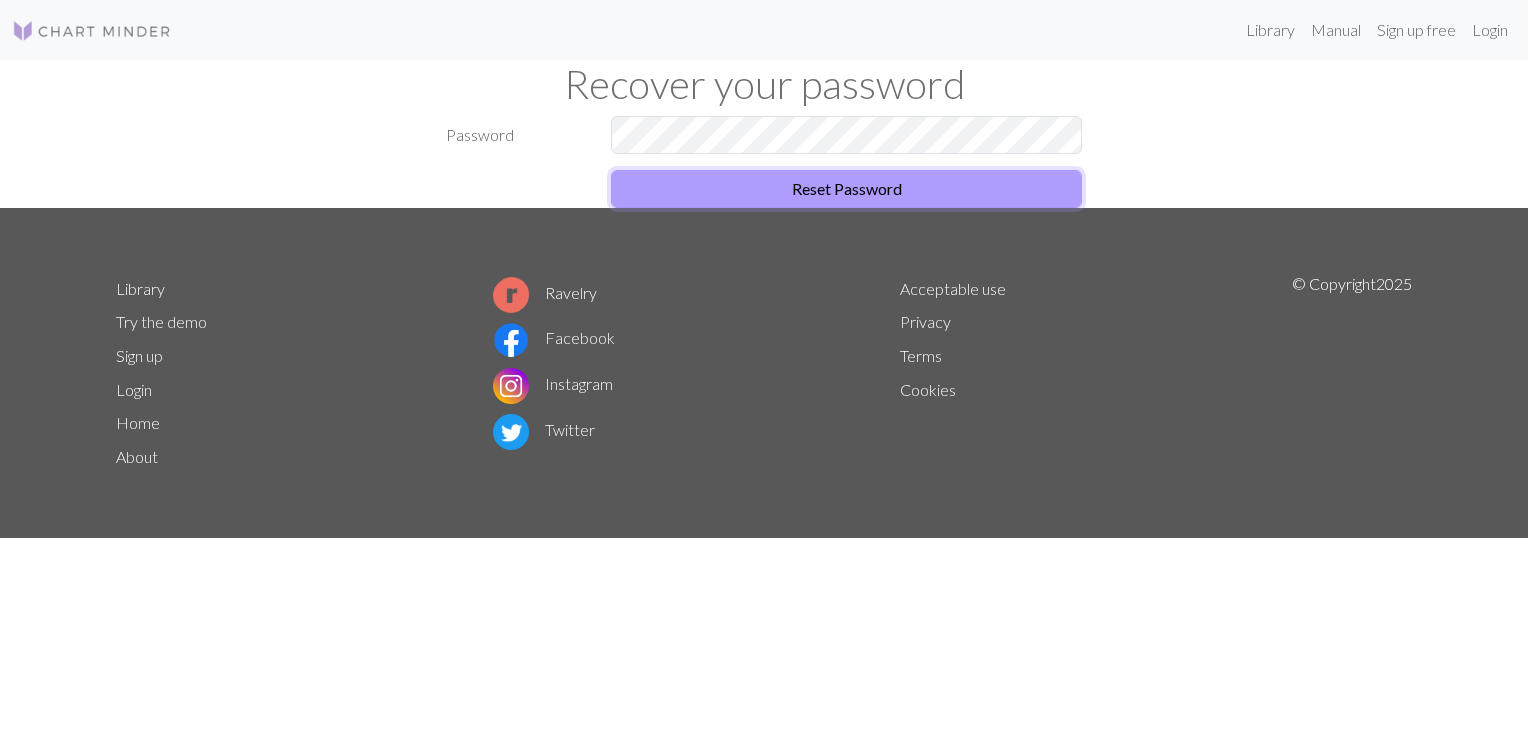 click on "Reset Password" at bounding box center [846, 189] 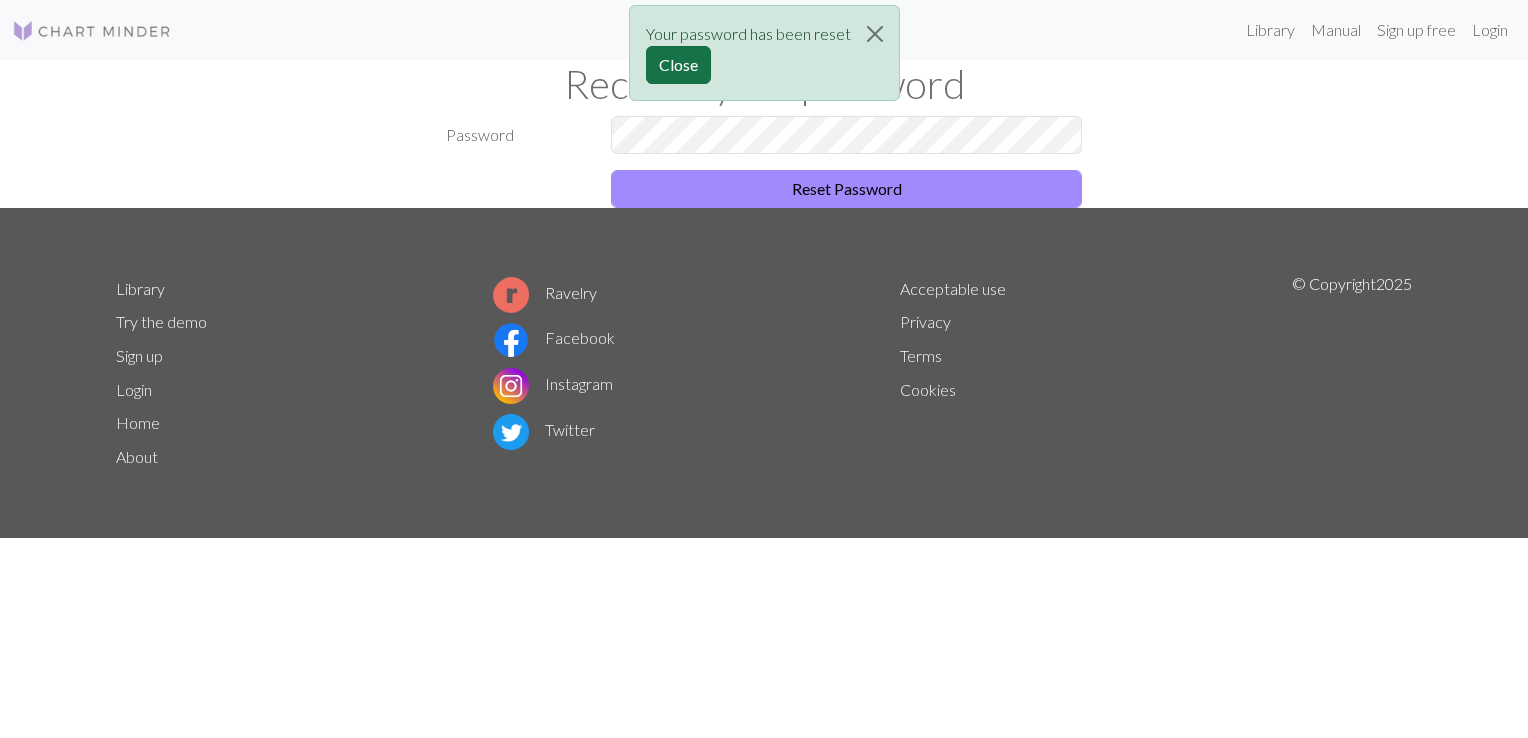 click on "Close" at bounding box center [678, 65] 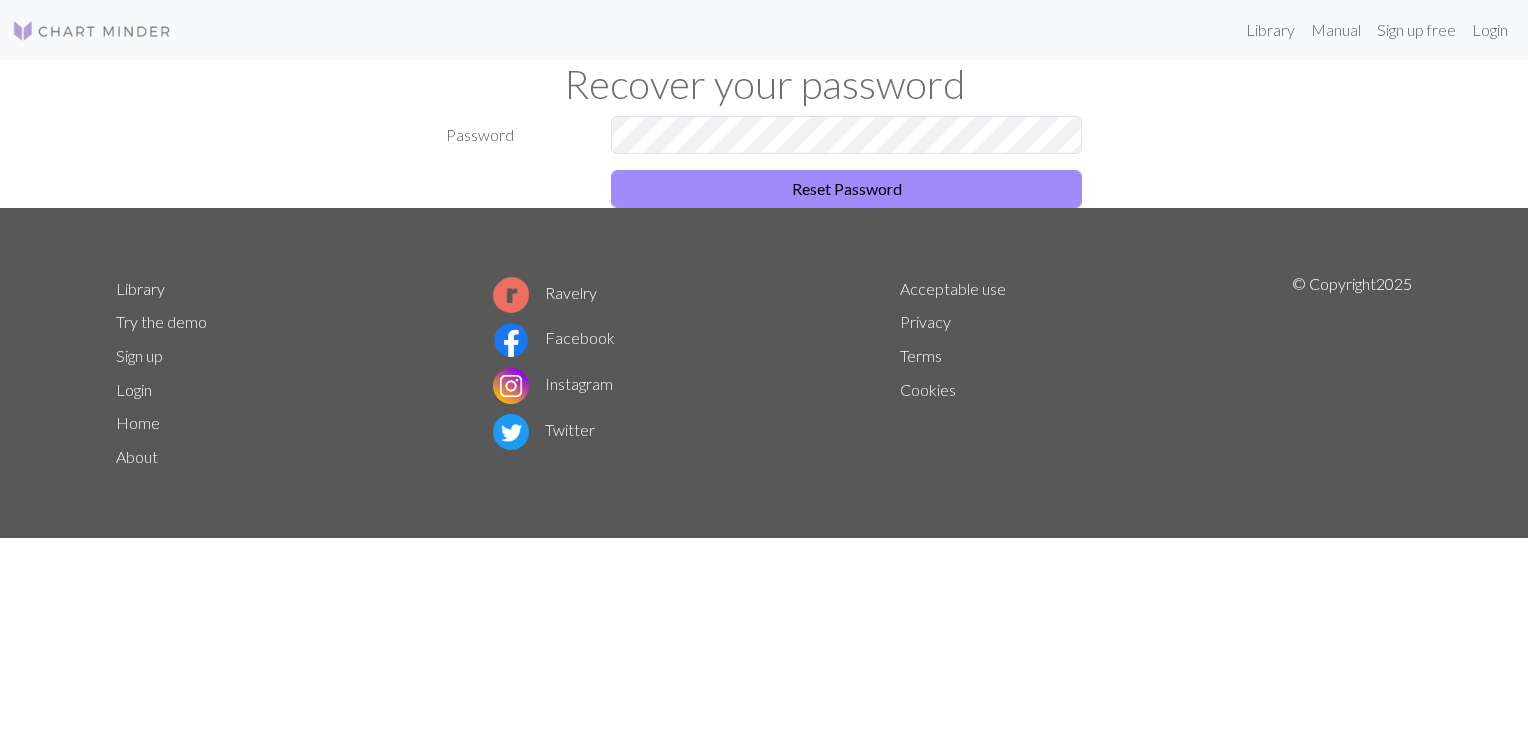 click on "Login" at bounding box center (134, 389) 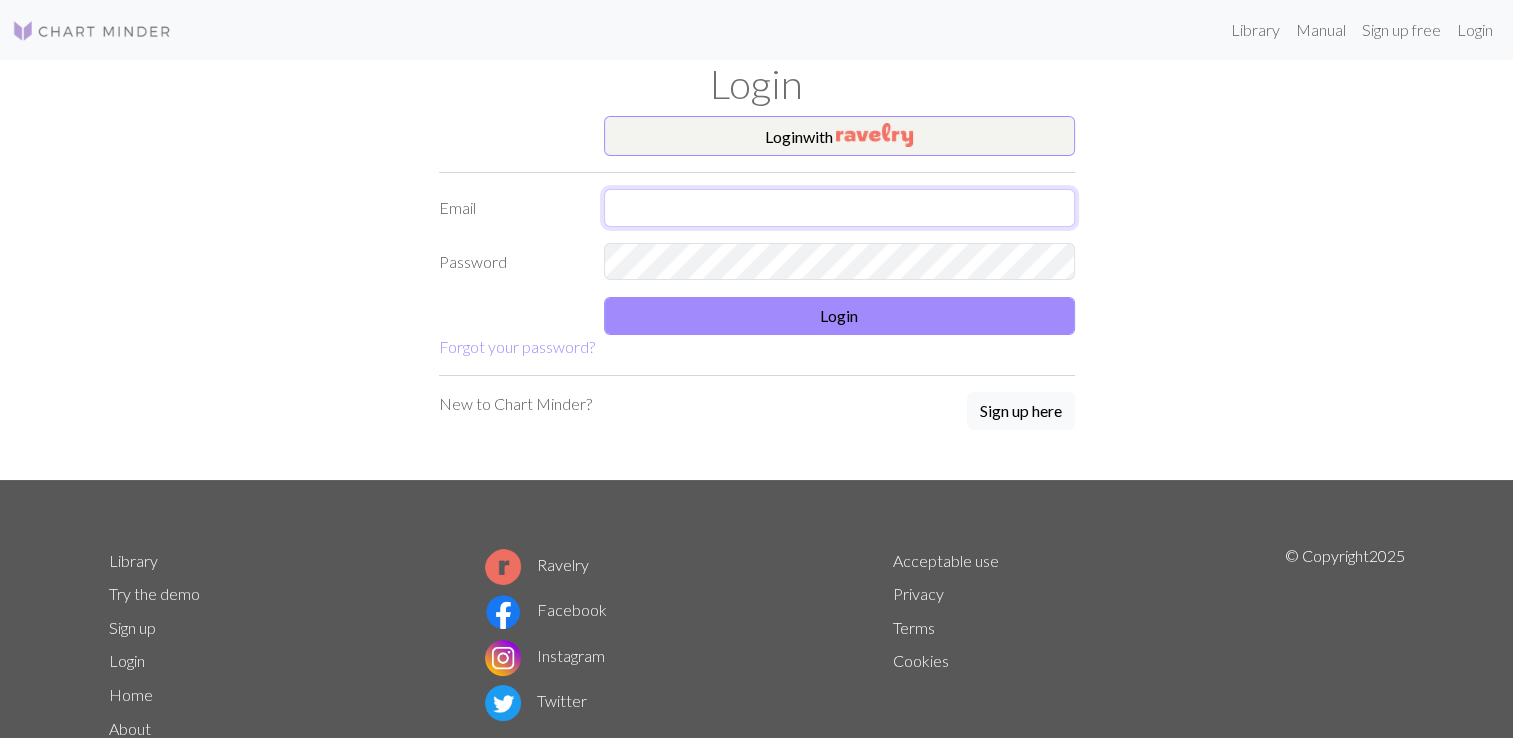 click at bounding box center (839, 208) 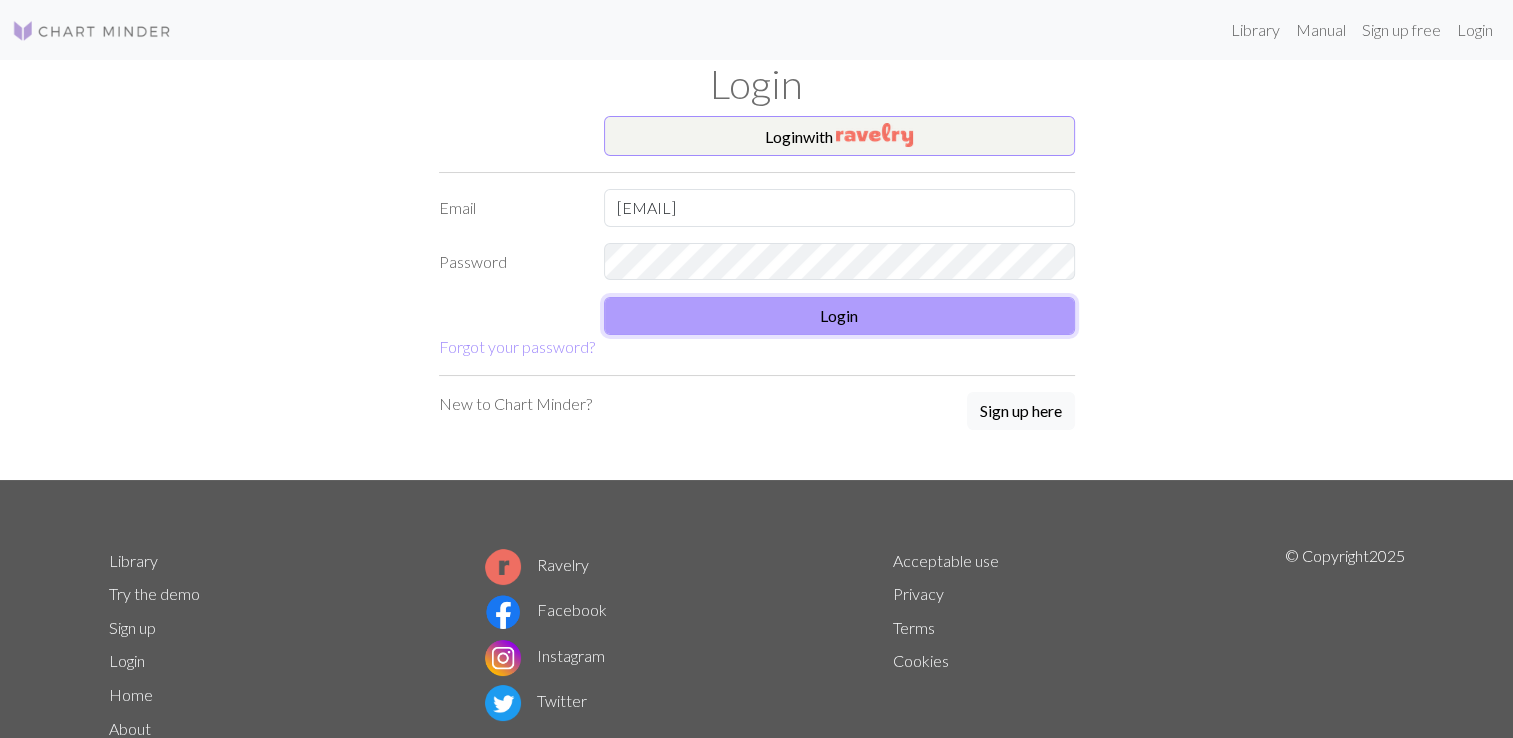 click on "Login" at bounding box center (839, 316) 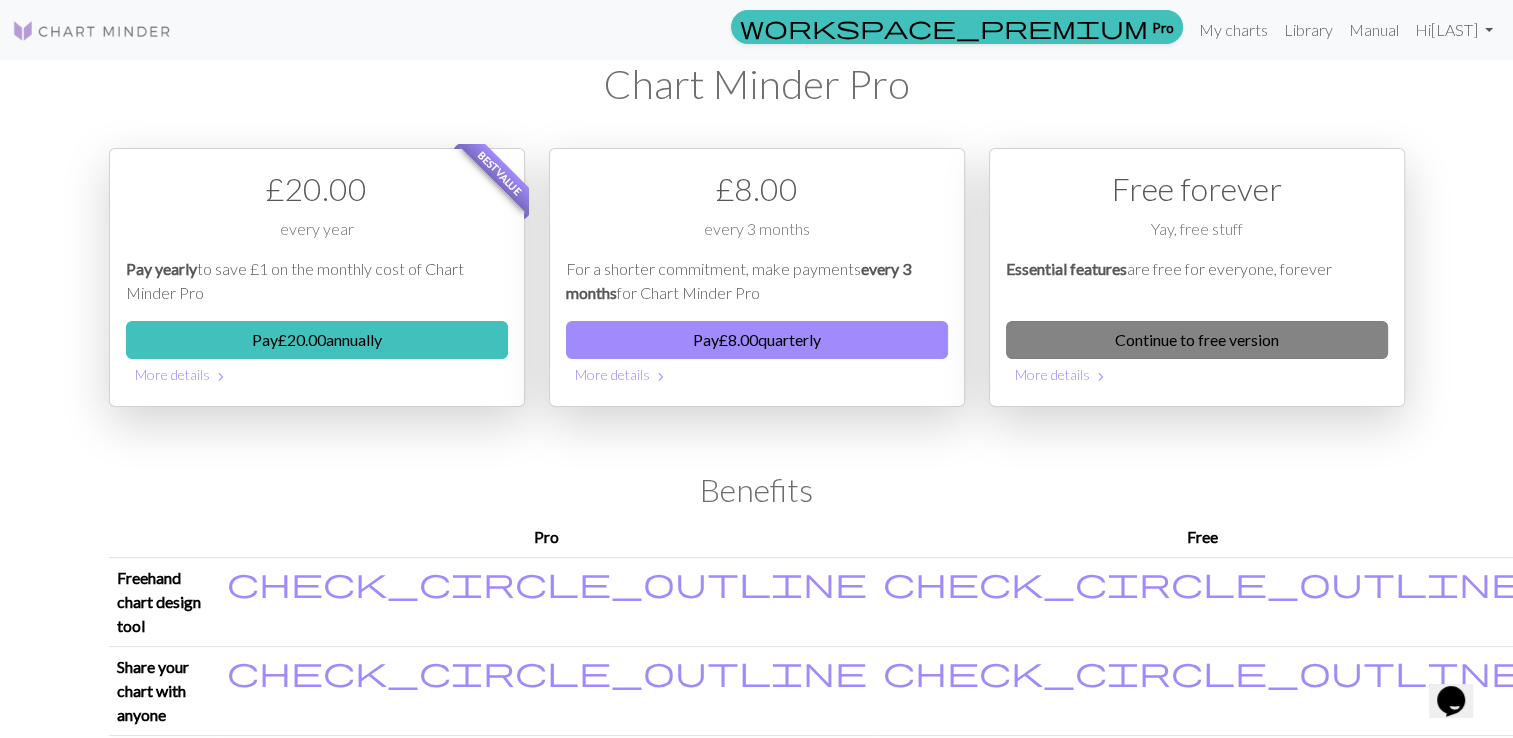 click on "Continue to free version" at bounding box center [1197, 340] 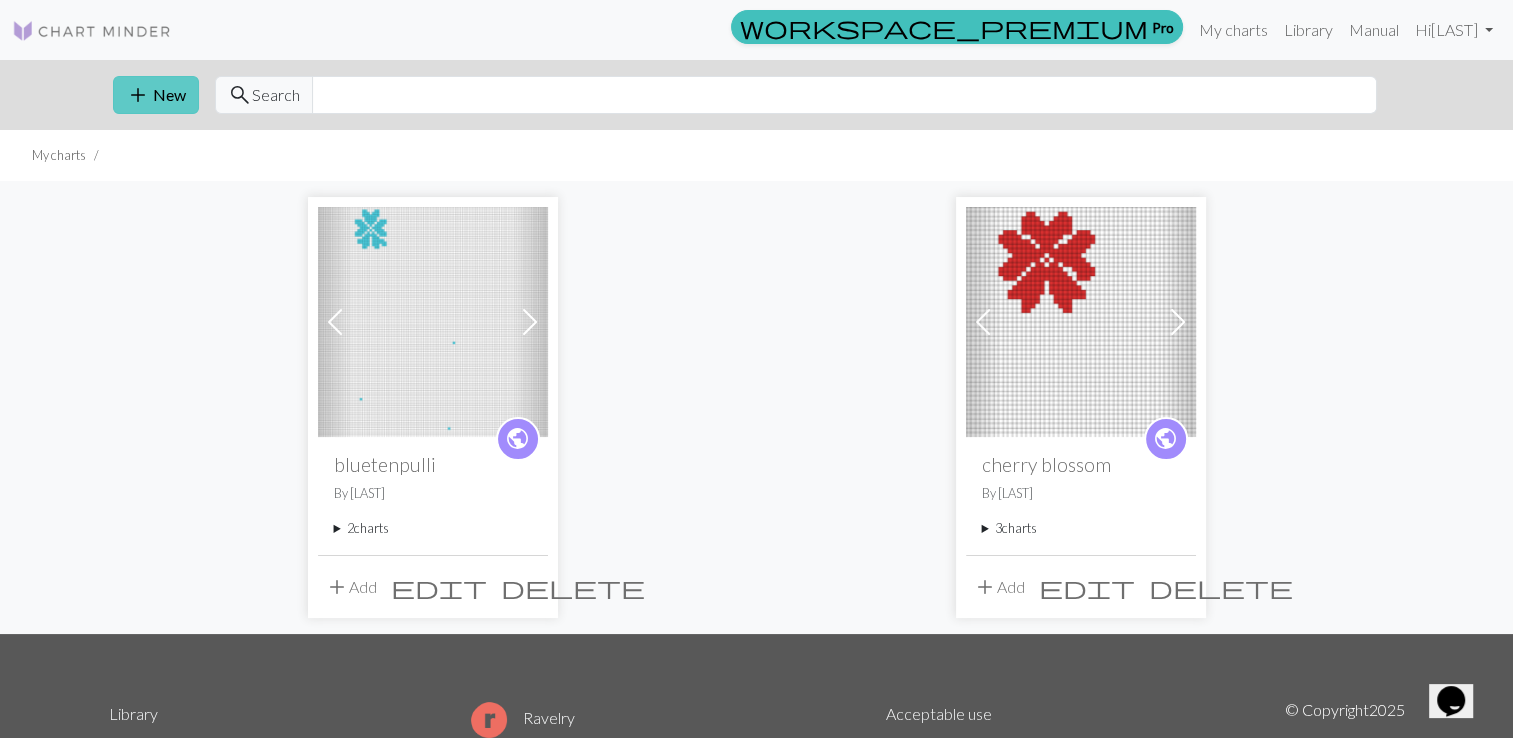 click on "add" at bounding box center (138, 95) 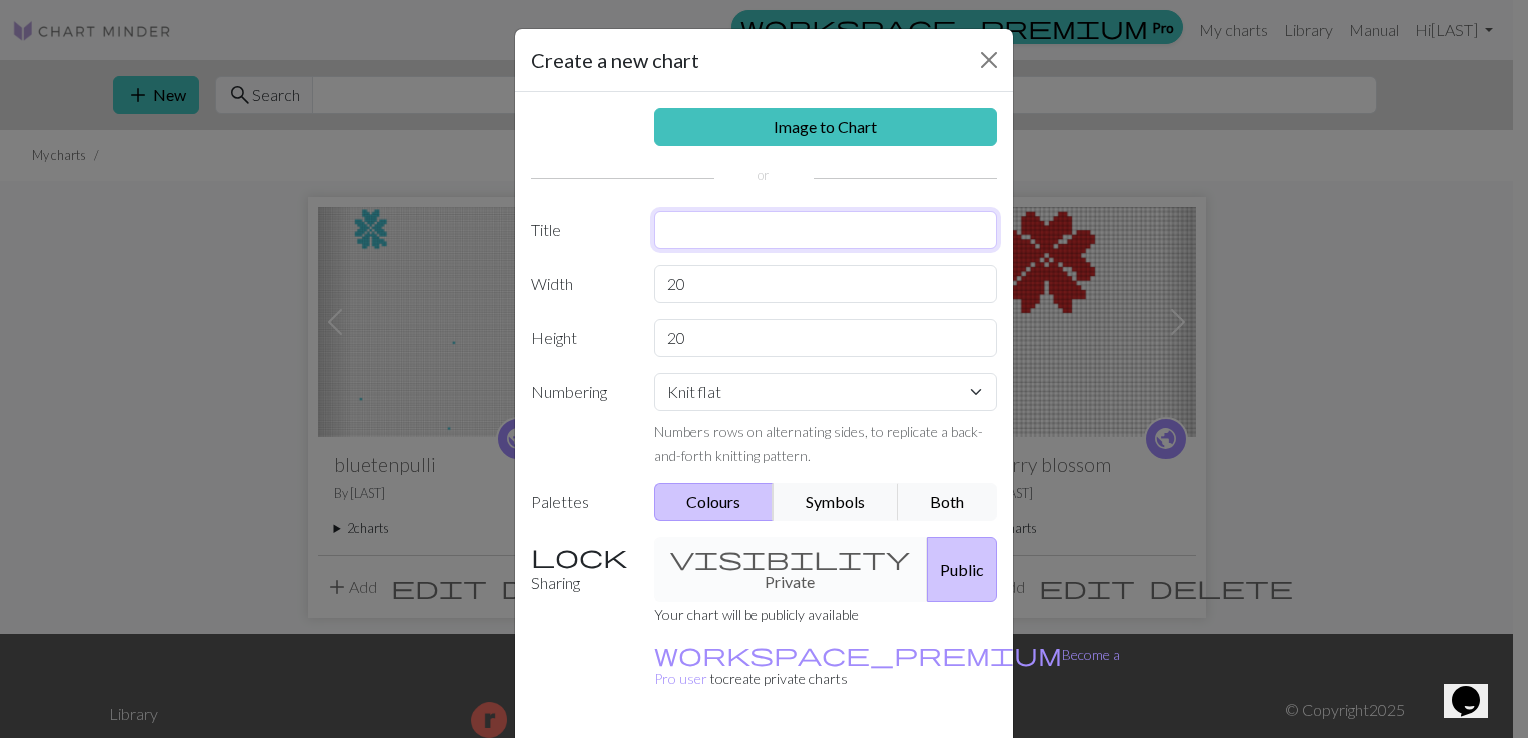 click at bounding box center (826, 230) 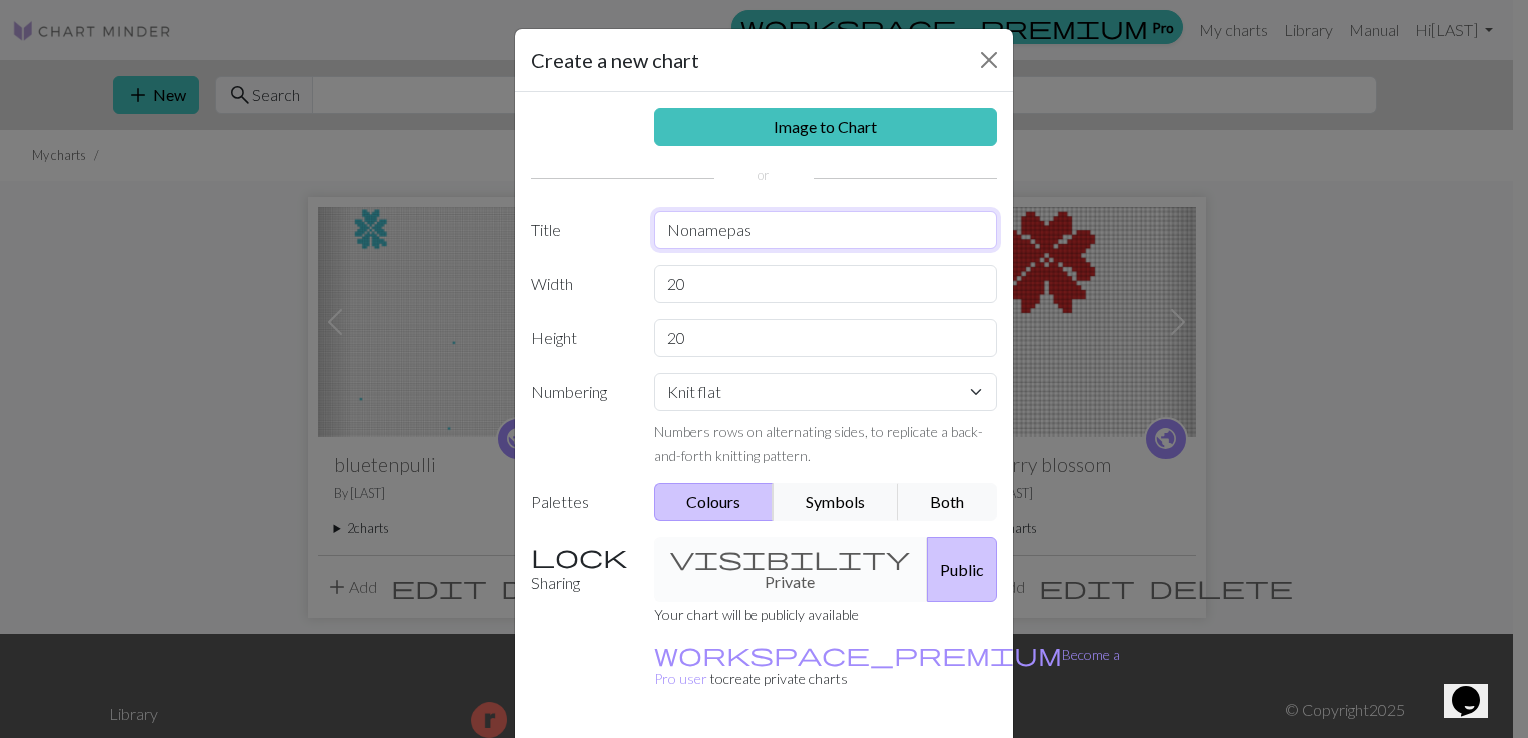 type on "Nonamepas" 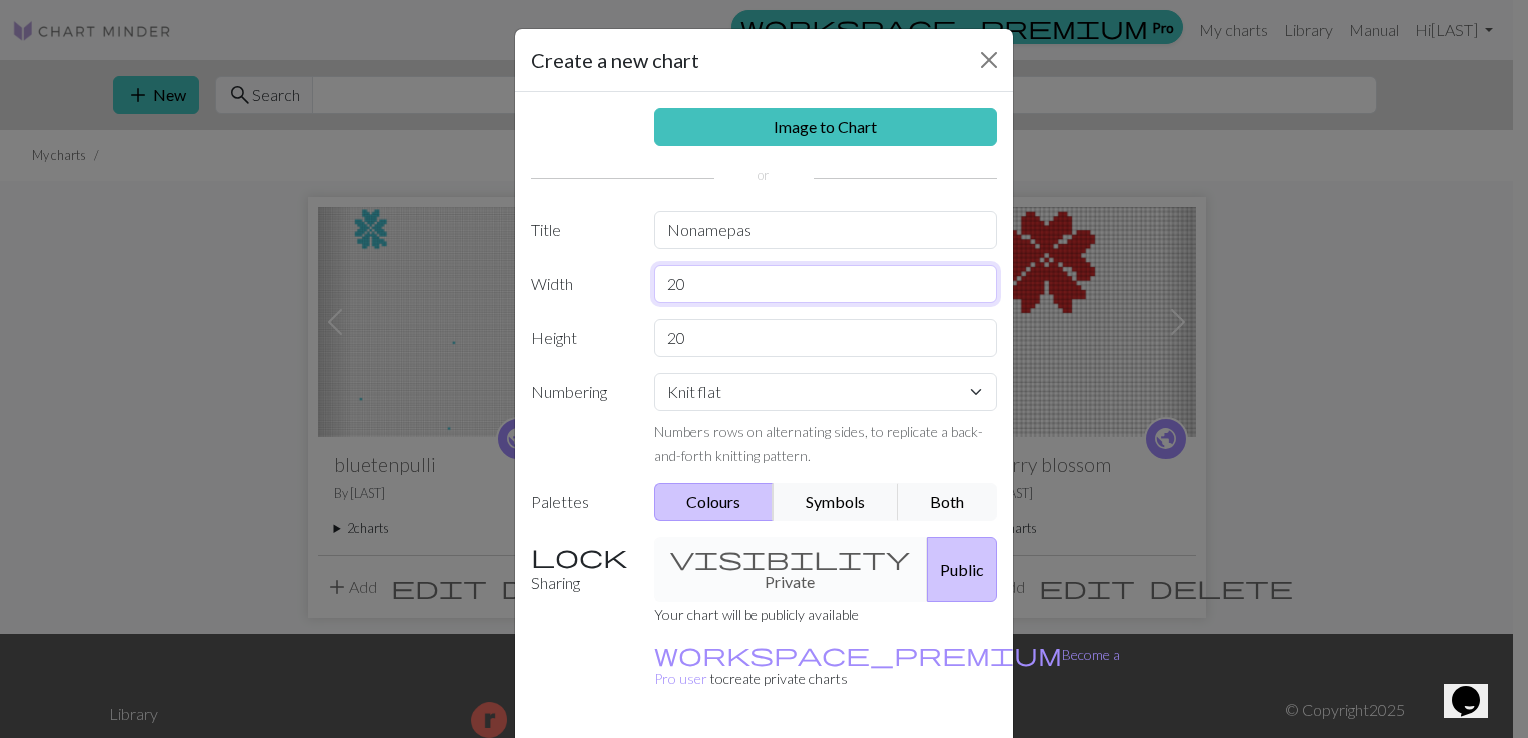 drag, startPoint x: 680, startPoint y: 290, endPoint x: 683, endPoint y: 279, distance: 11.401754 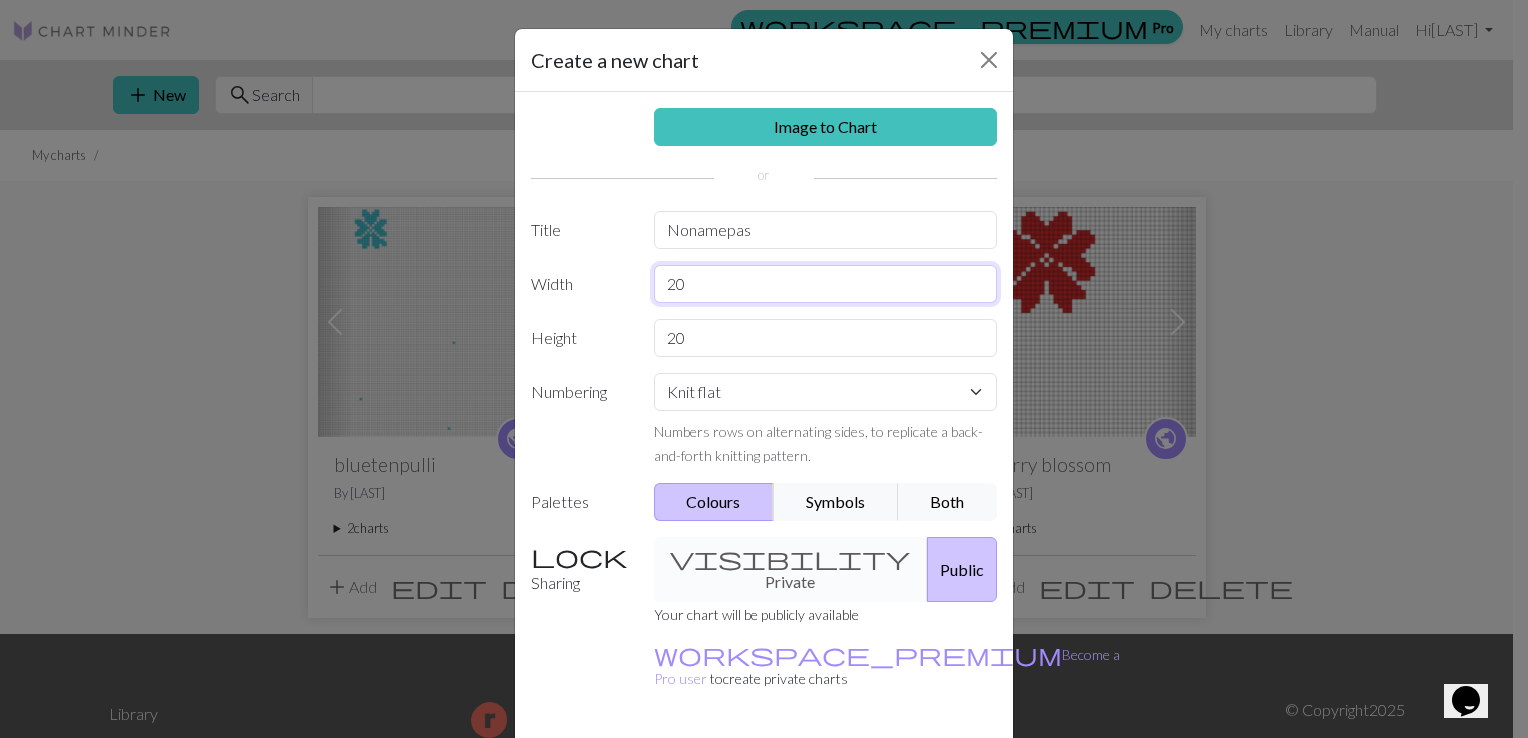 type on "2" 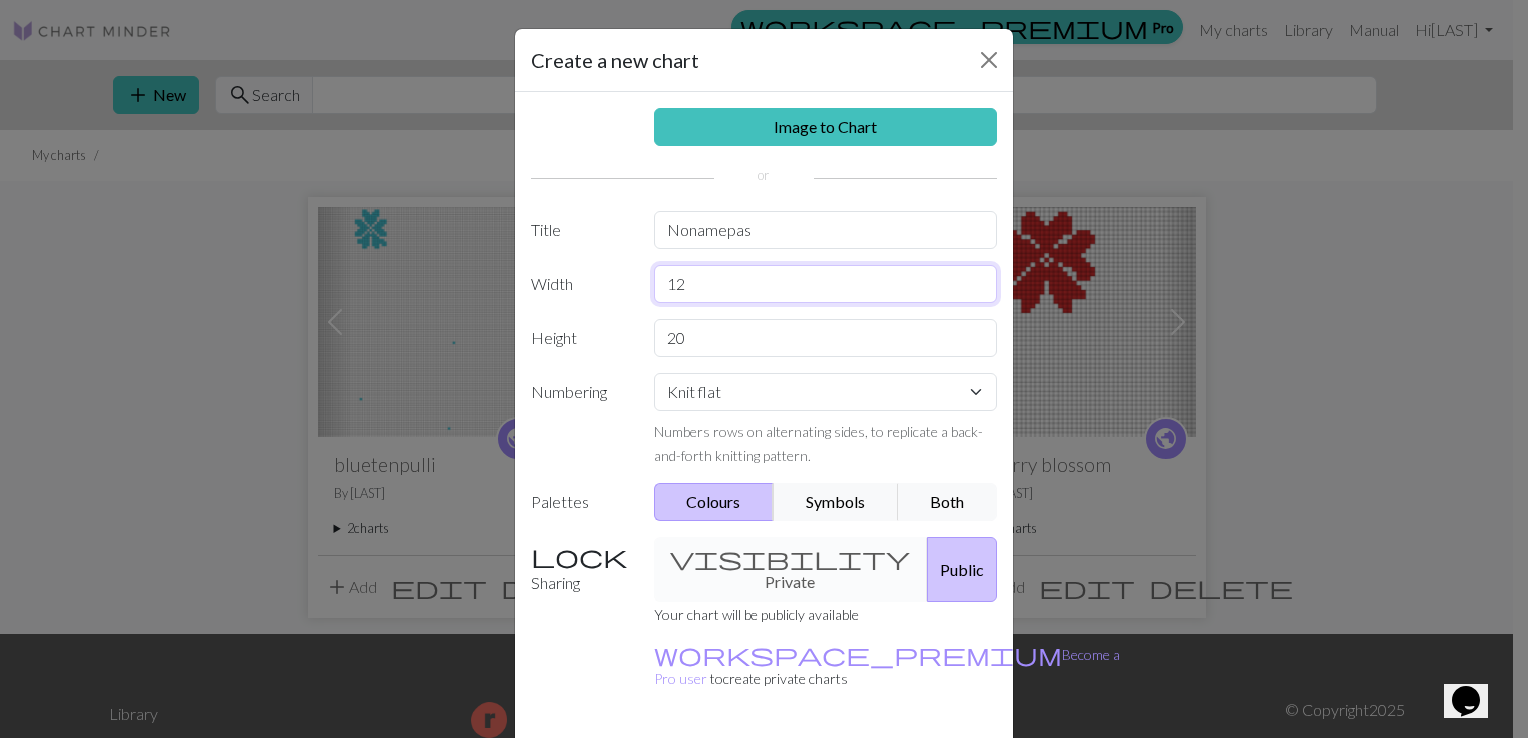 type on "125" 